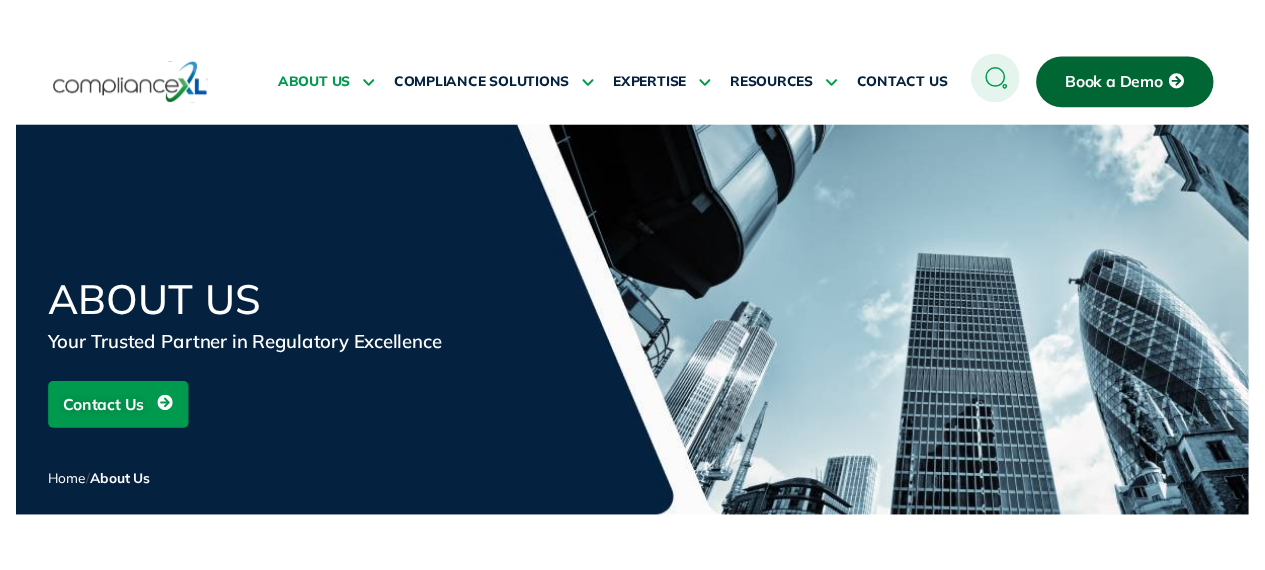 scroll, scrollTop: 0, scrollLeft: 0, axis: both 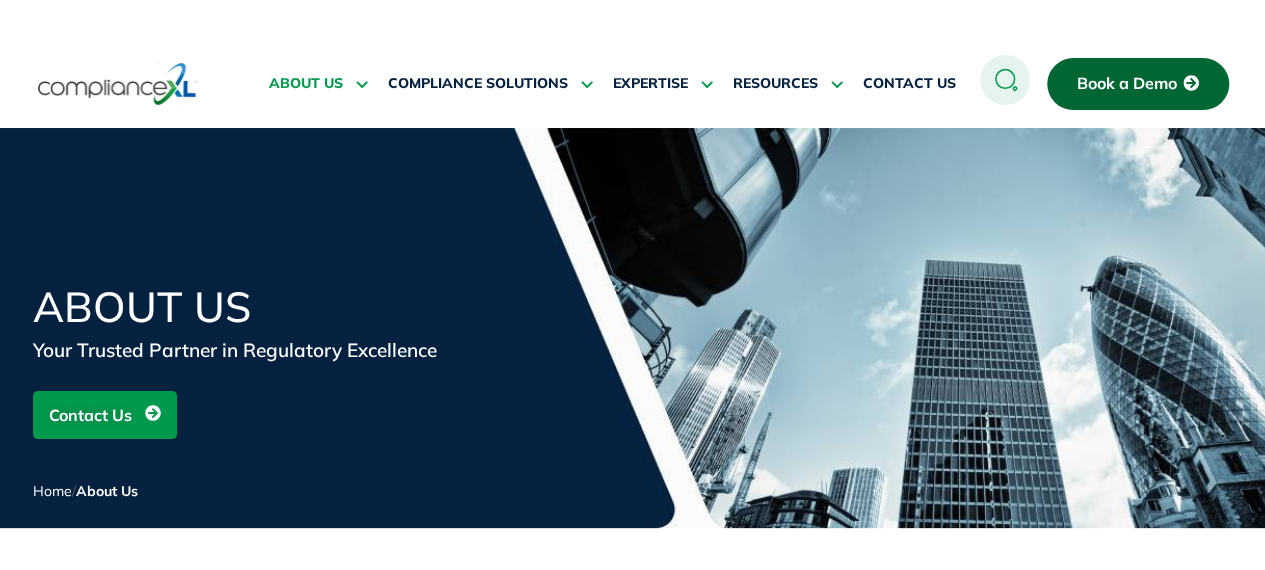 click on "About Us
Your Trusted Partner in Regulatory Excellence
Contact Us
Home  /  About Us" at bounding box center [632, 328] 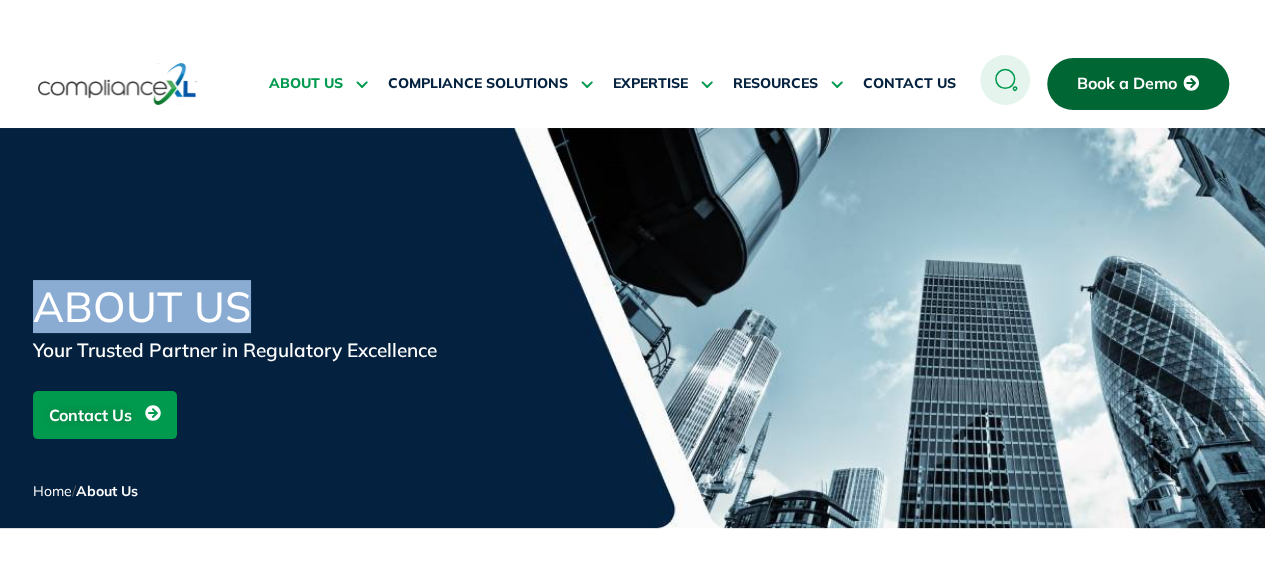 drag, startPoint x: 17, startPoint y: 303, endPoint x: 289, endPoint y: 352, distance: 276.37836 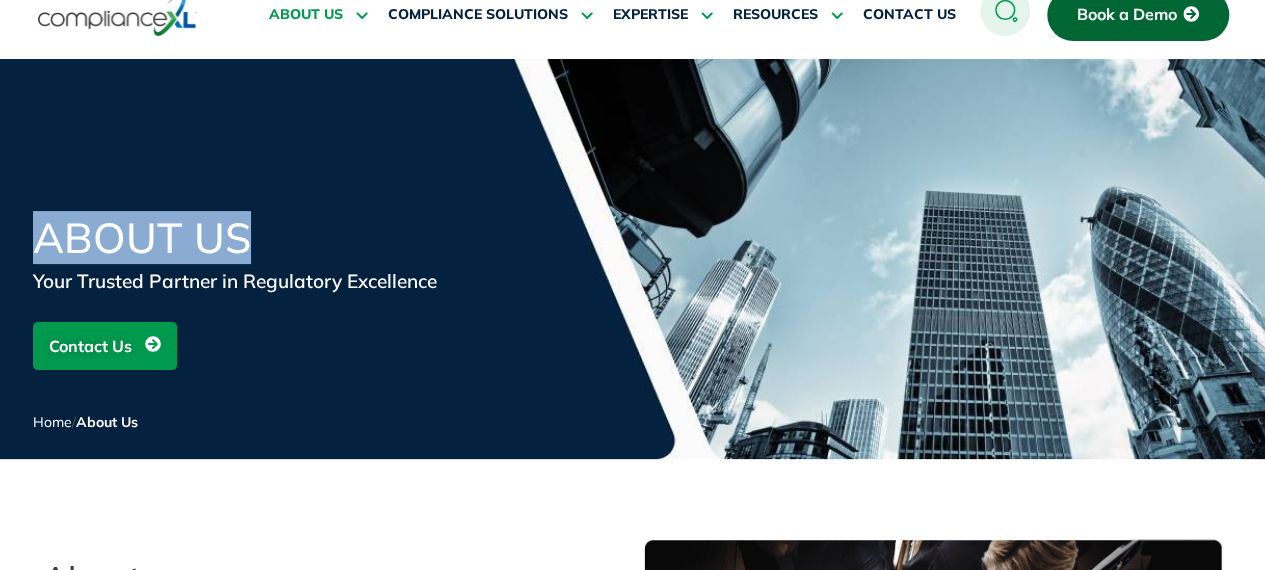 scroll, scrollTop: 100, scrollLeft: 0, axis: vertical 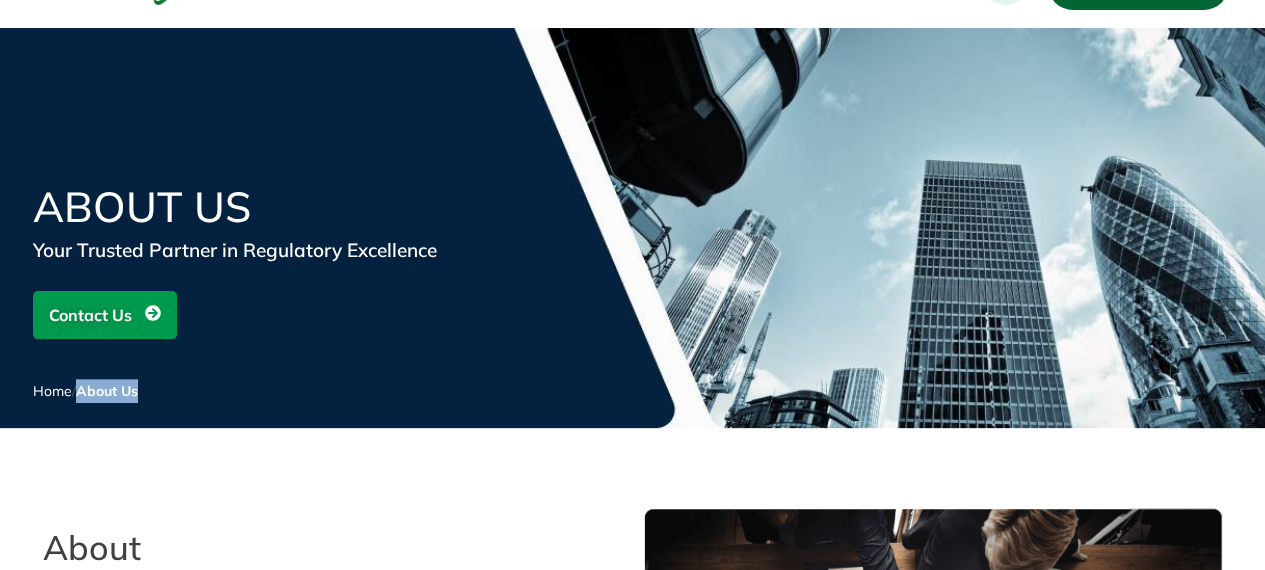 drag, startPoint x: 85, startPoint y: 380, endPoint x: 160, endPoint y: 401, distance: 77.88453 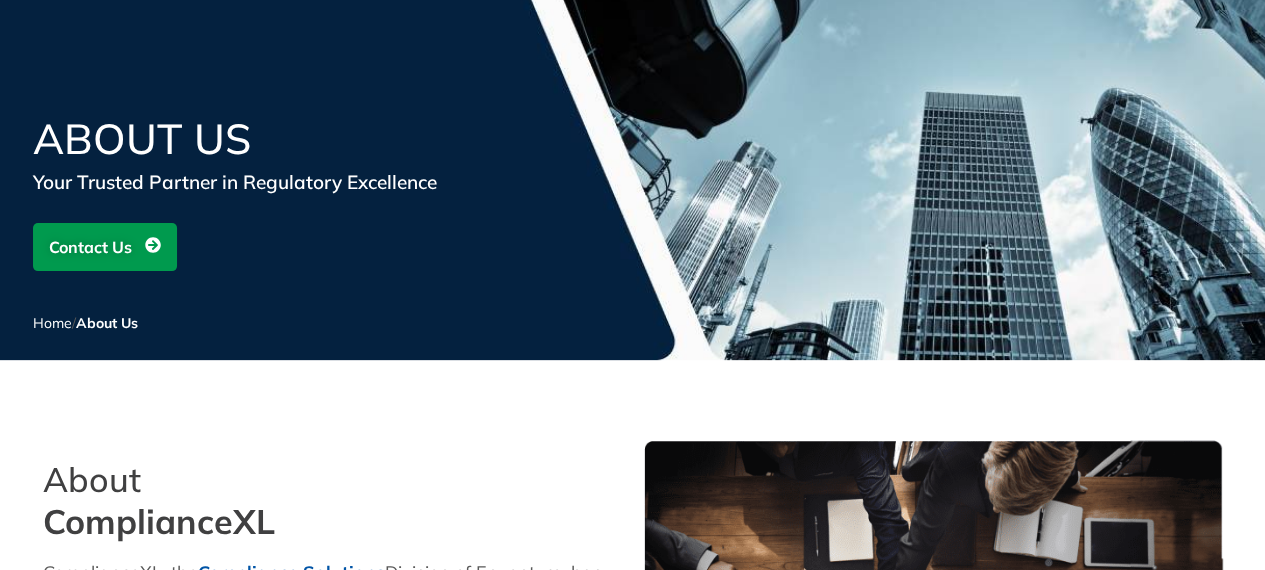 scroll, scrollTop: 200, scrollLeft: 0, axis: vertical 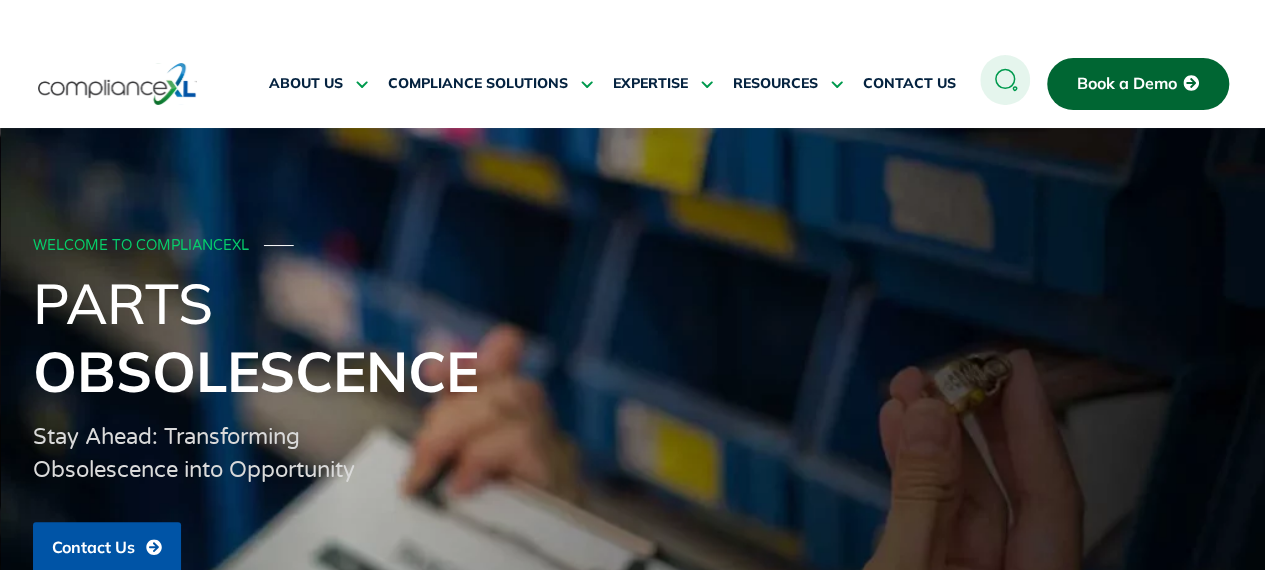 click 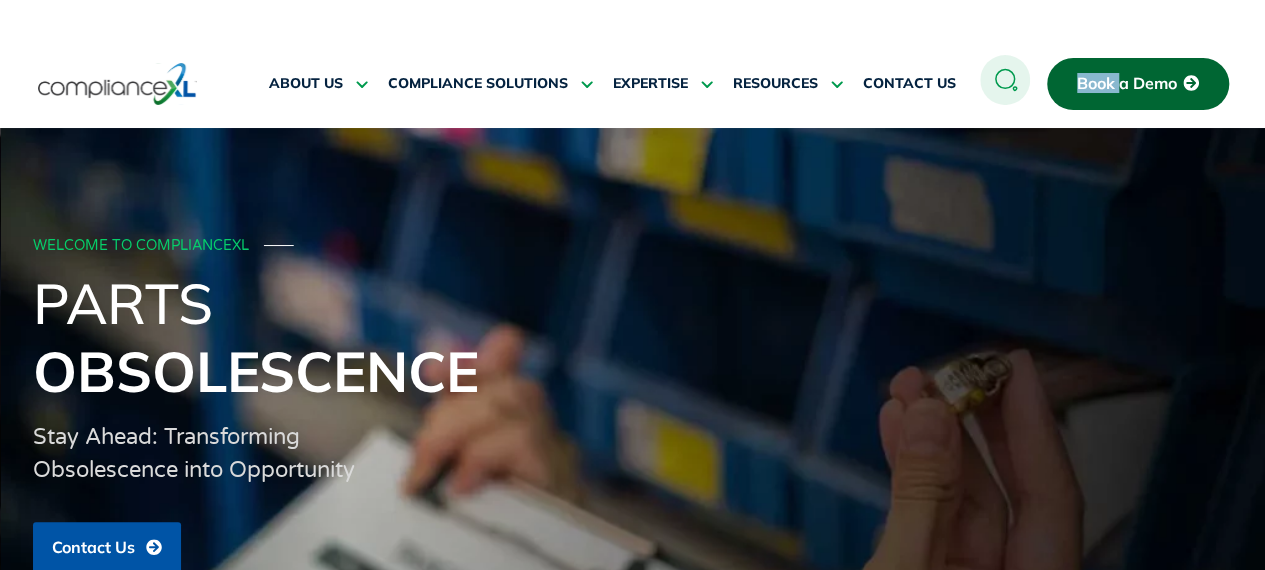 click 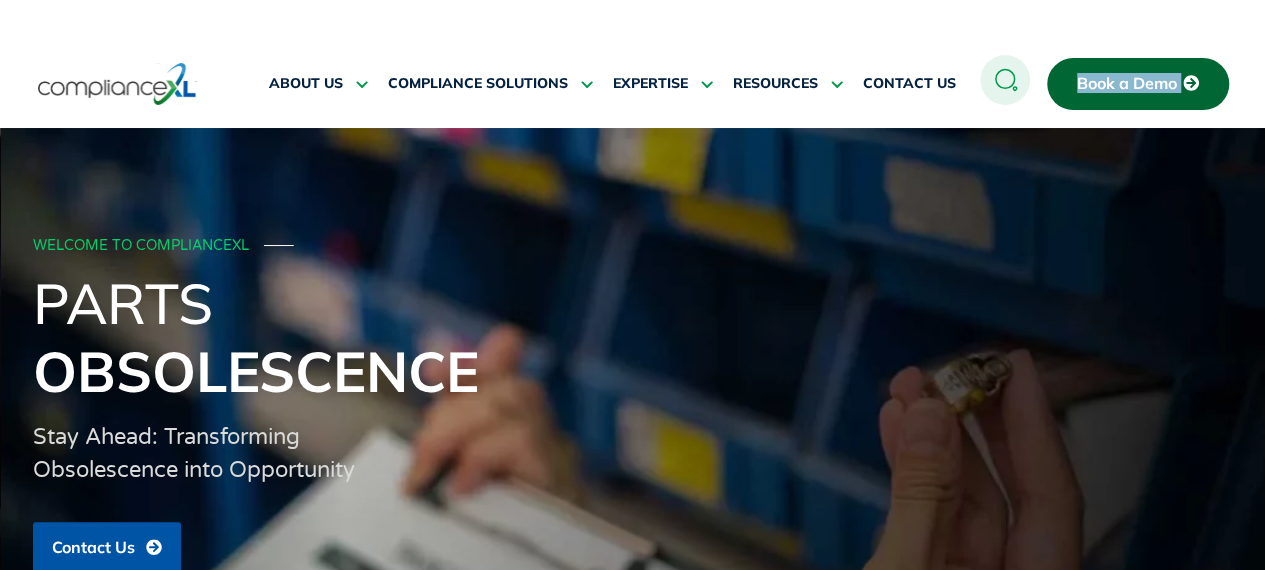 click 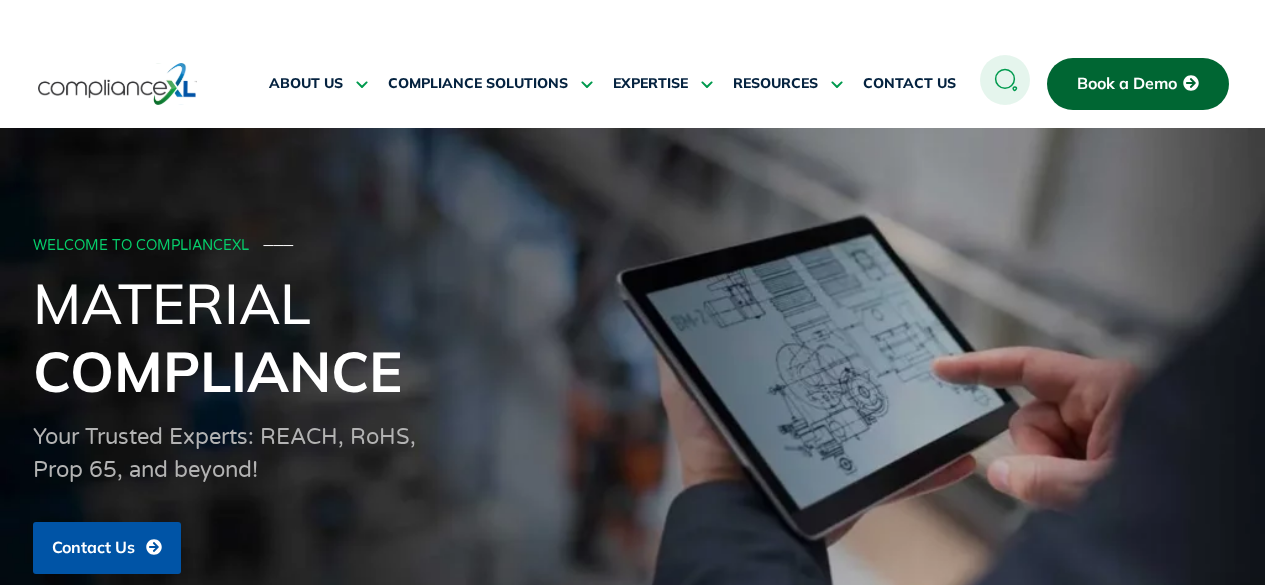 click 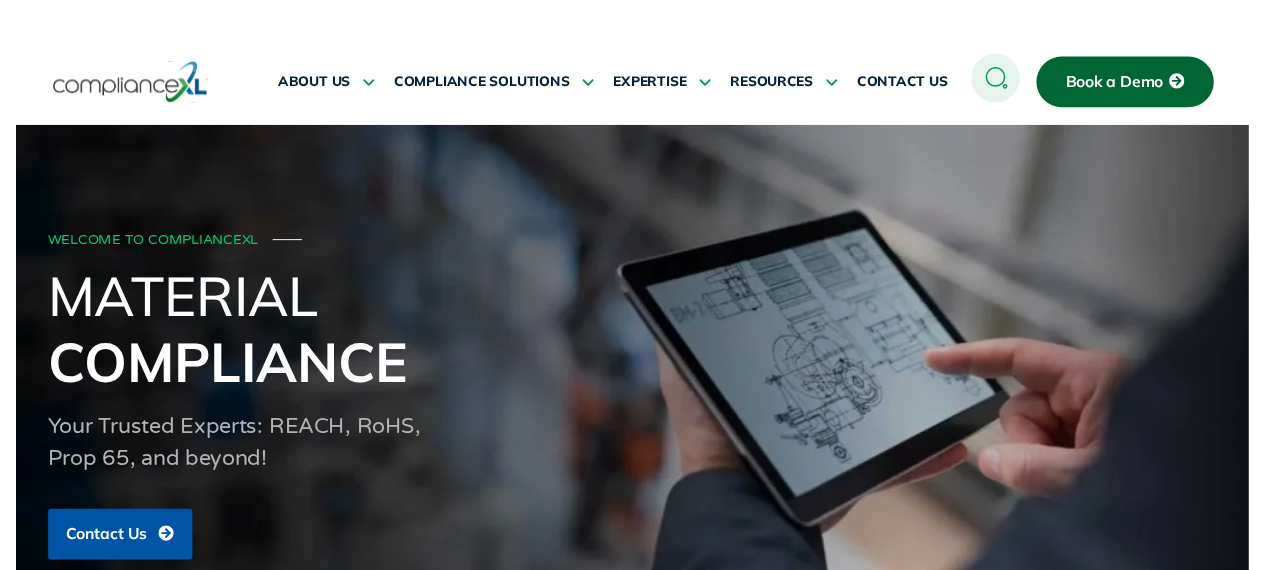 scroll, scrollTop: 0, scrollLeft: 0, axis: both 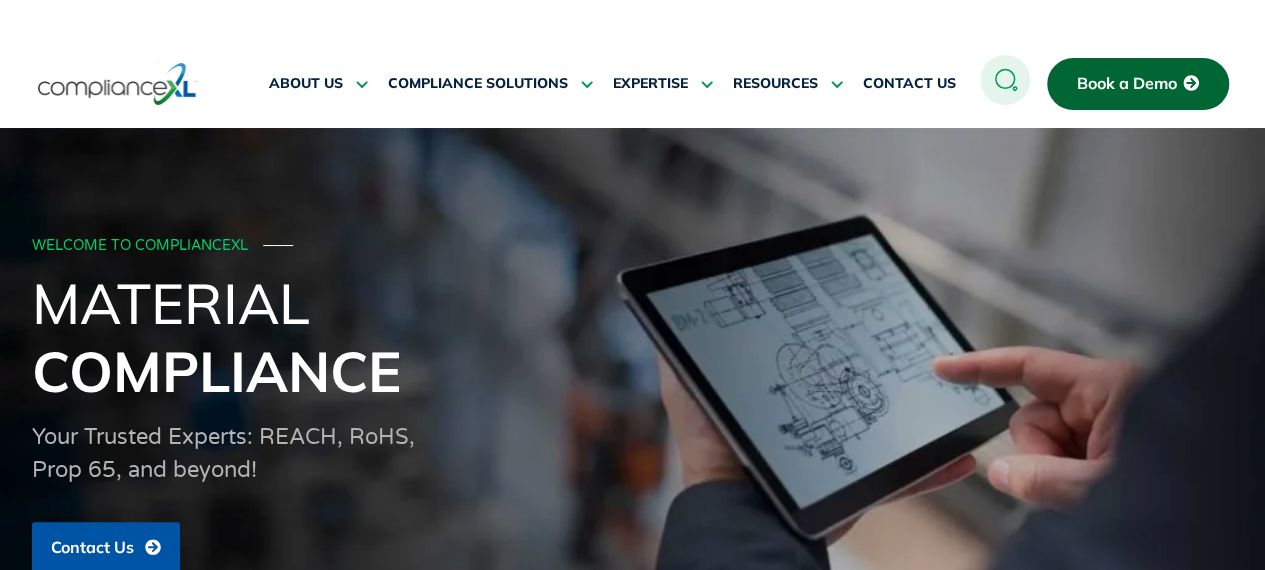 click 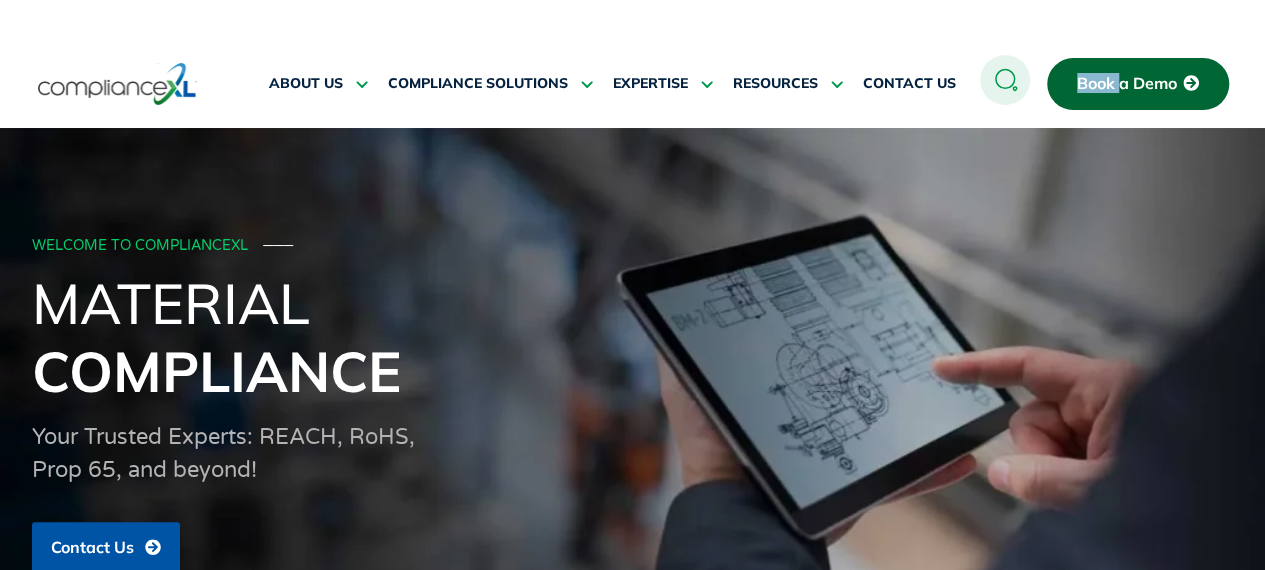 click 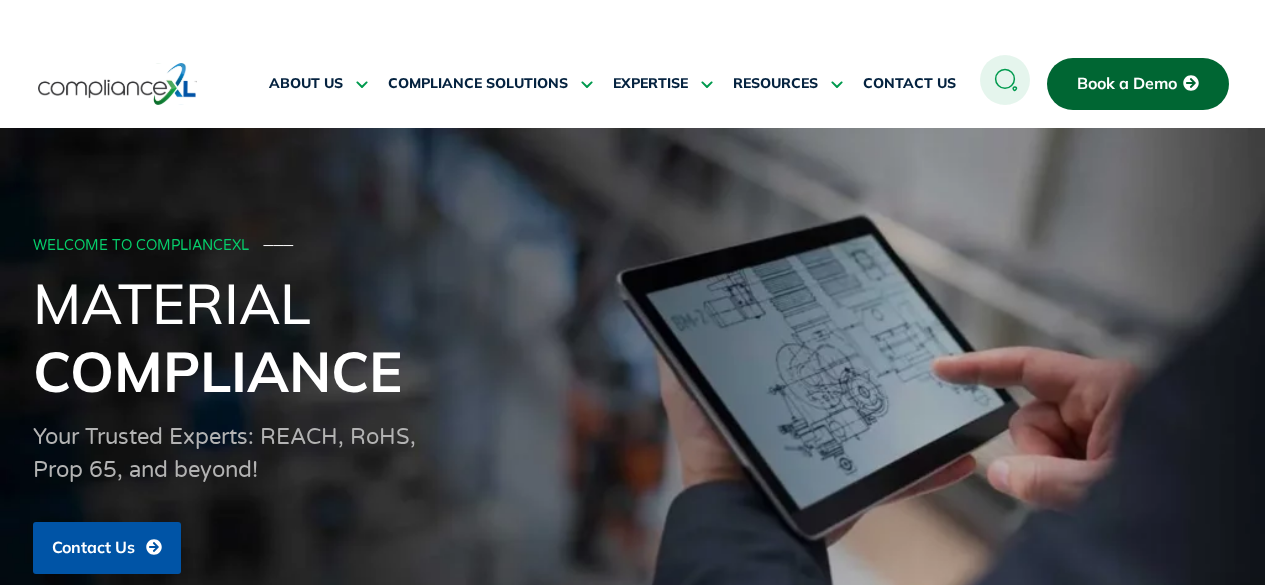 scroll, scrollTop: 0, scrollLeft: 0, axis: both 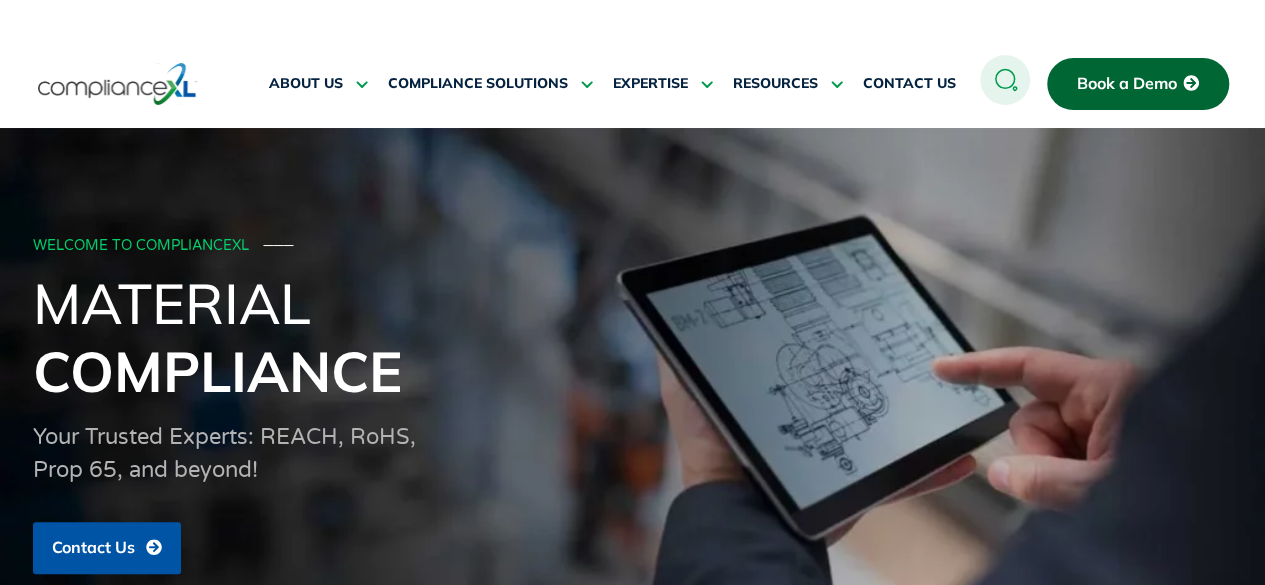 click 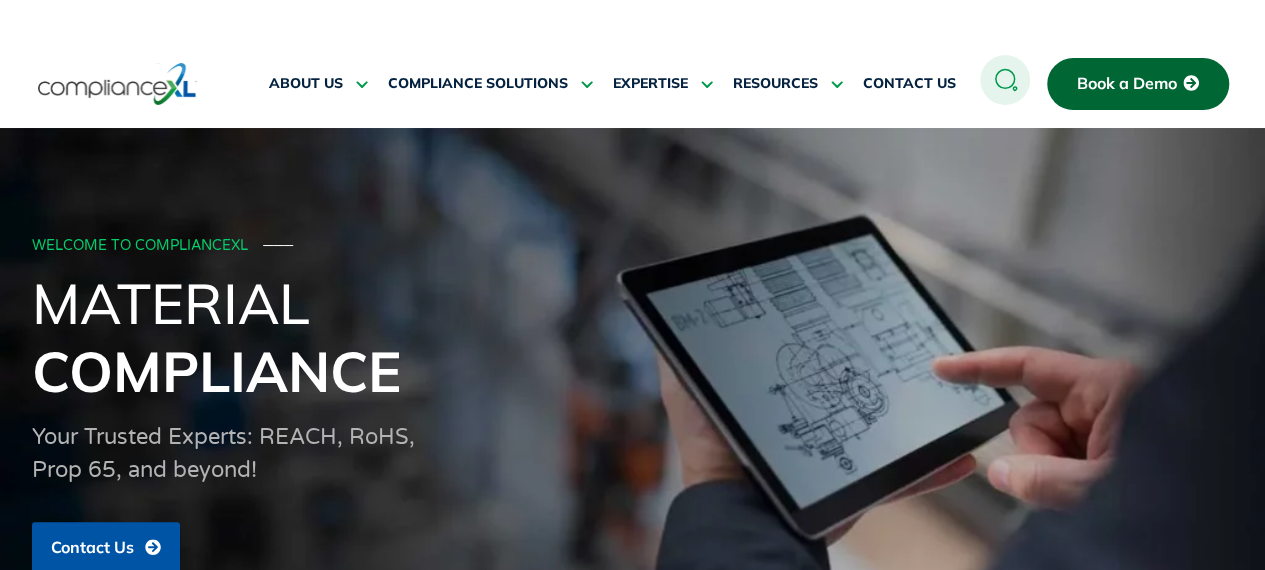 click 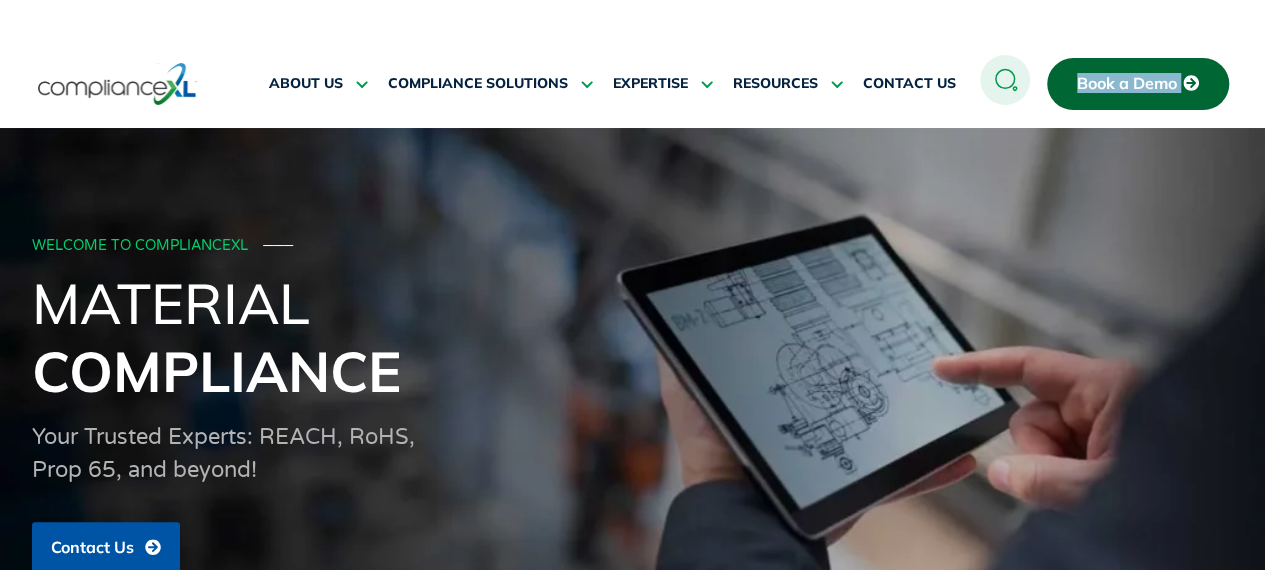 click 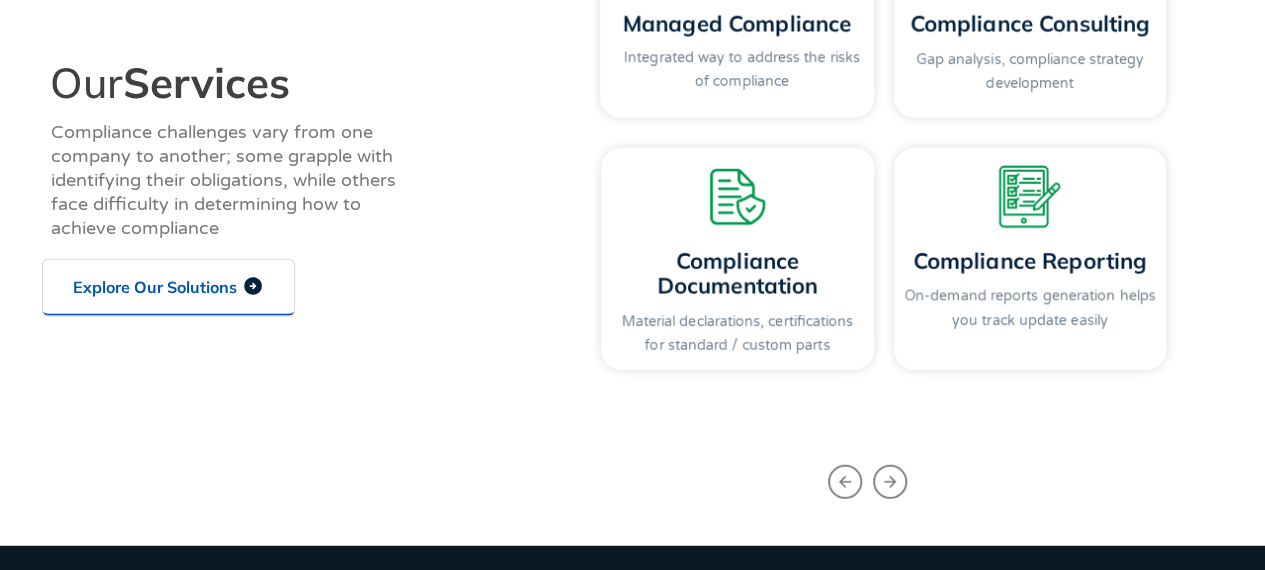 scroll, scrollTop: 2600, scrollLeft: 0, axis: vertical 